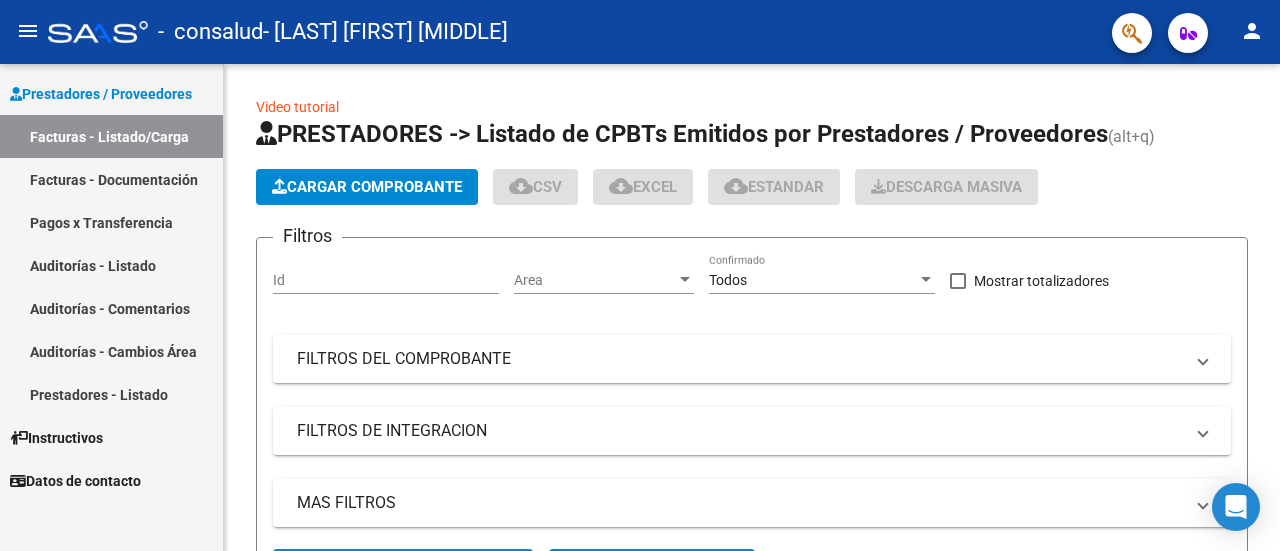scroll, scrollTop: 0, scrollLeft: 0, axis: both 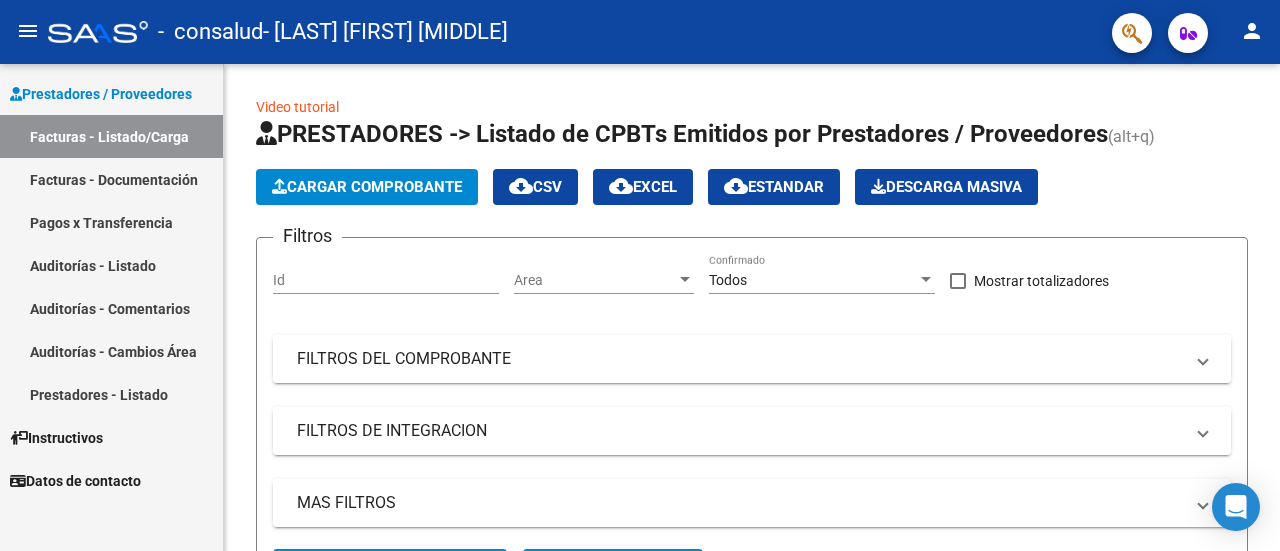 click on "Prestadores - Listado" at bounding box center [111, 394] 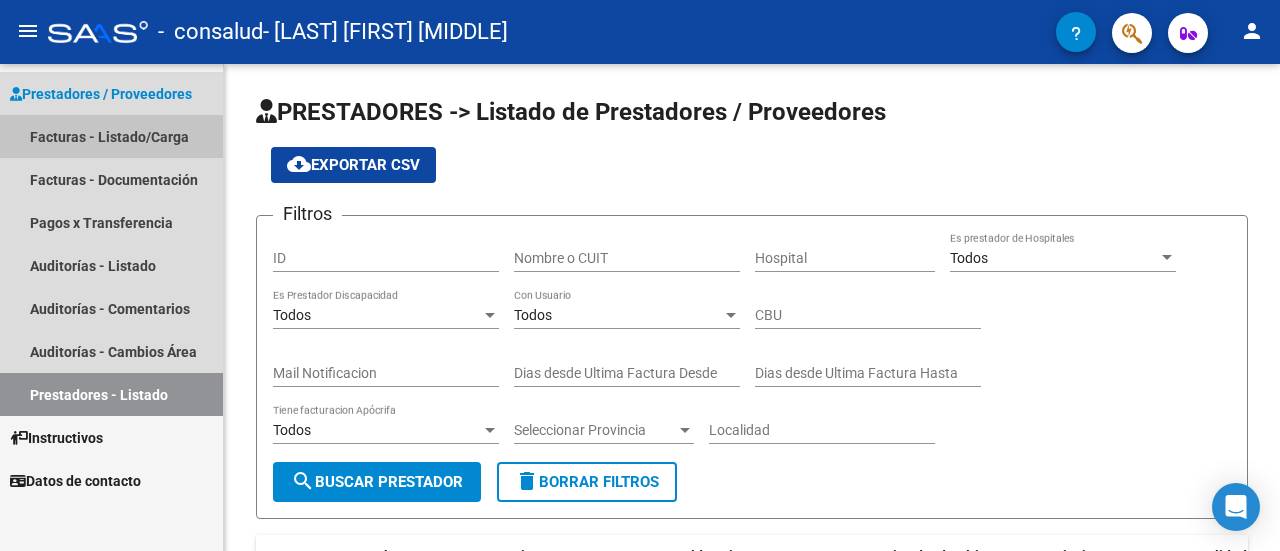 click on "Facturas - Listado/Carga" at bounding box center (111, 136) 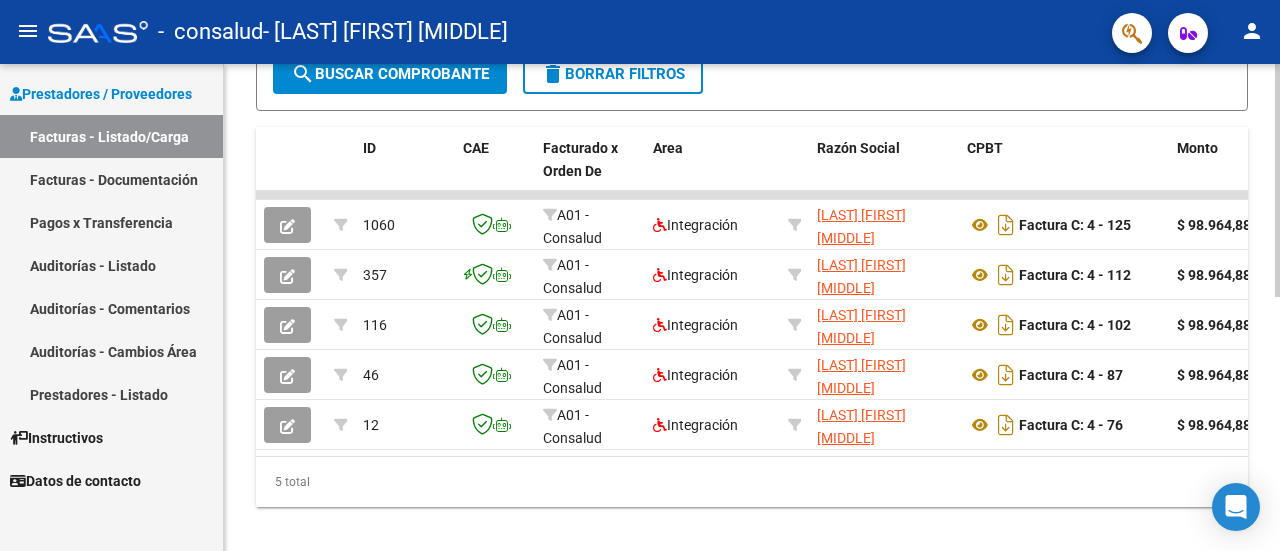 scroll, scrollTop: 490, scrollLeft: 0, axis: vertical 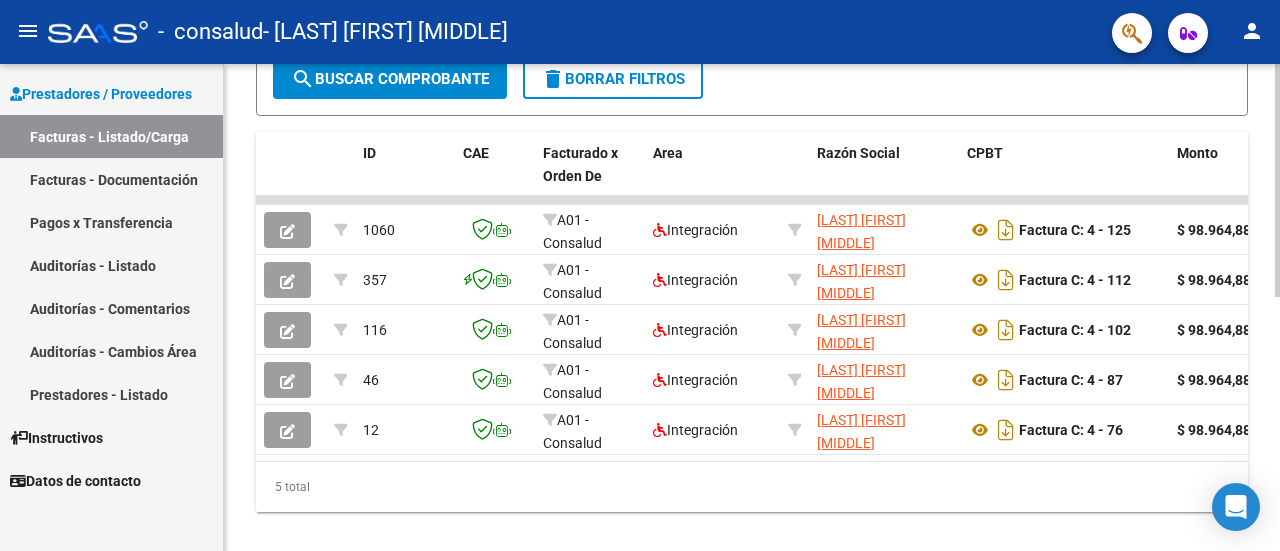 click on "Video tutorial   PRESTADORES -> Listado de CPBTs Emitidos por Prestadores / Proveedores (alt+q)   Cargar Comprobante
cloud_download  CSV  cloud_download  EXCEL  cloud_download  Estandar   Descarga Masiva
Filtros Id Area Area Todos Confirmado   Mostrar totalizadores   FILTROS DEL COMPROBANTE  Comprobante Tipo Comprobante Tipo Start date – End date Fec. Comprobante Desde / Hasta Días Emisión Desde(cant. días) Días Emisión Hasta(cant. días) CUIT / Razón Social Pto. Venta Nro. Comprobante Código SSS CAE Válido CAE Válido Todos Cargado Módulo Hosp. Todos Tiene facturacion Apócrifa Hospital Refes  FILTROS DE INTEGRACION  Período De Prestación Campos del Archivo de Rendición Devuelto x SSS (dr_envio) Todos Rendido x SSS (dr_envio) Tipo de Registro Tipo de Registro Período Presentación Período Presentación Campos del Legajo Asociado (preaprobación) Afiliado Legajo (cuil/nombre) Todos Solo facturas preaprobadas  MAS FILTROS  Todos Con Doc. Respaldatoria Todos Con Trazabilidad Todos – – 2" 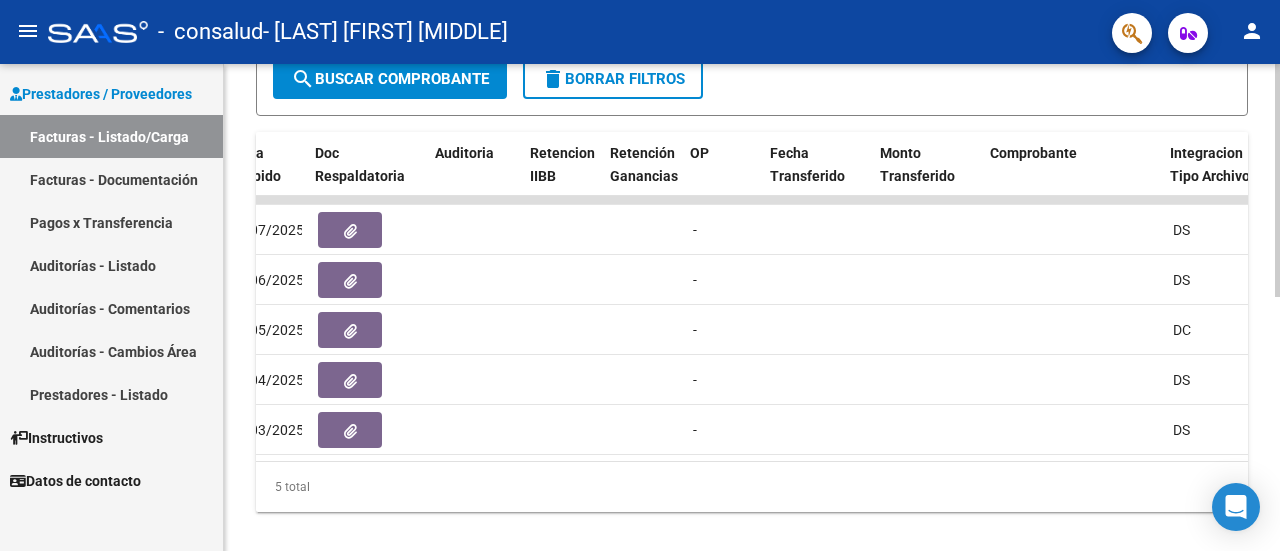 scroll, scrollTop: 0, scrollLeft: 1254, axis: horizontal 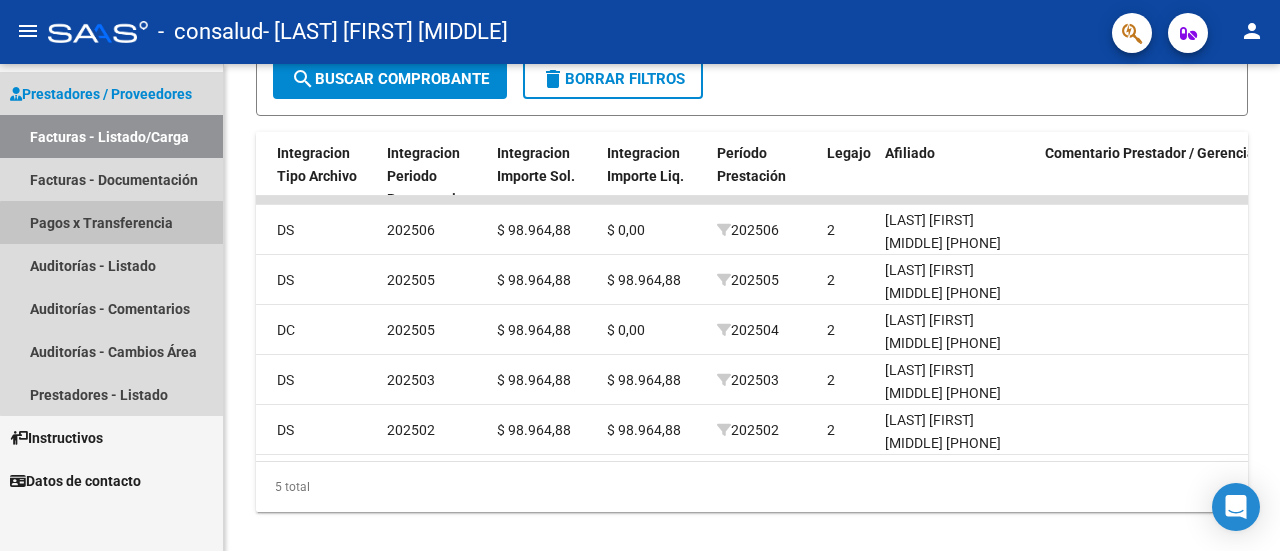 click on "Pagos x Transferencia" at bounding box center (111, 222) 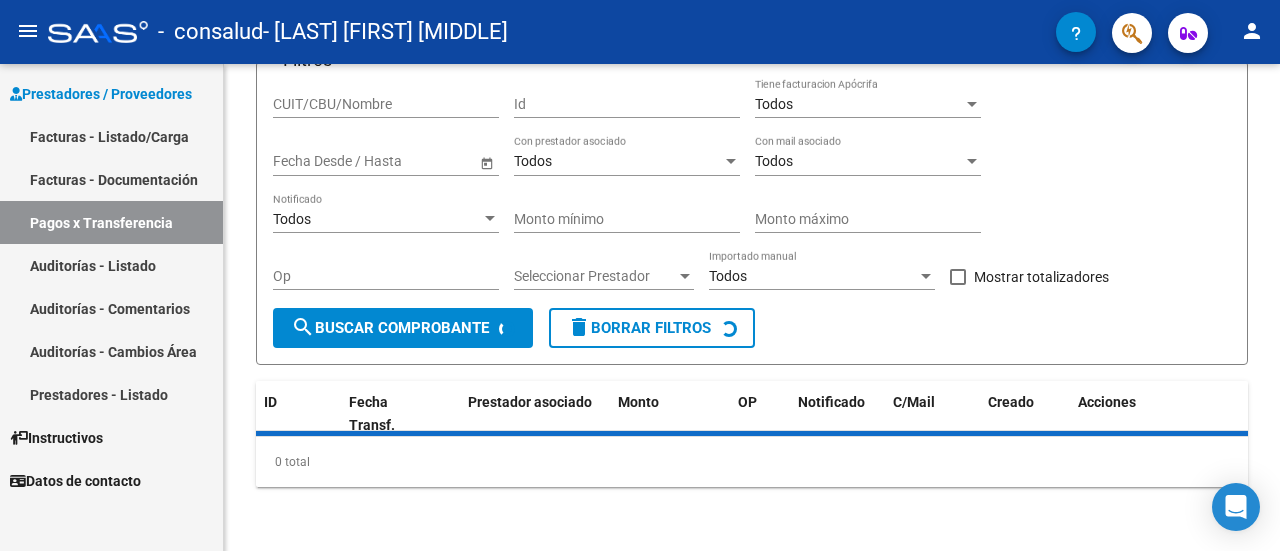 scroll, scrollTop: 0, scrollLeft: 0, axis: both 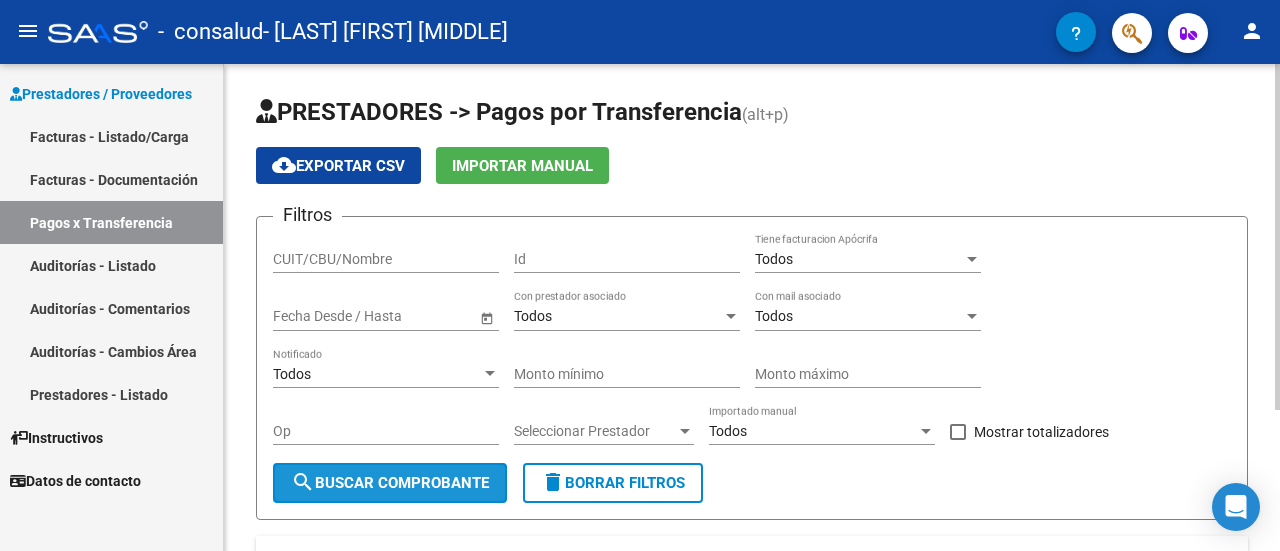 click on "search  Buscar Comprobante" 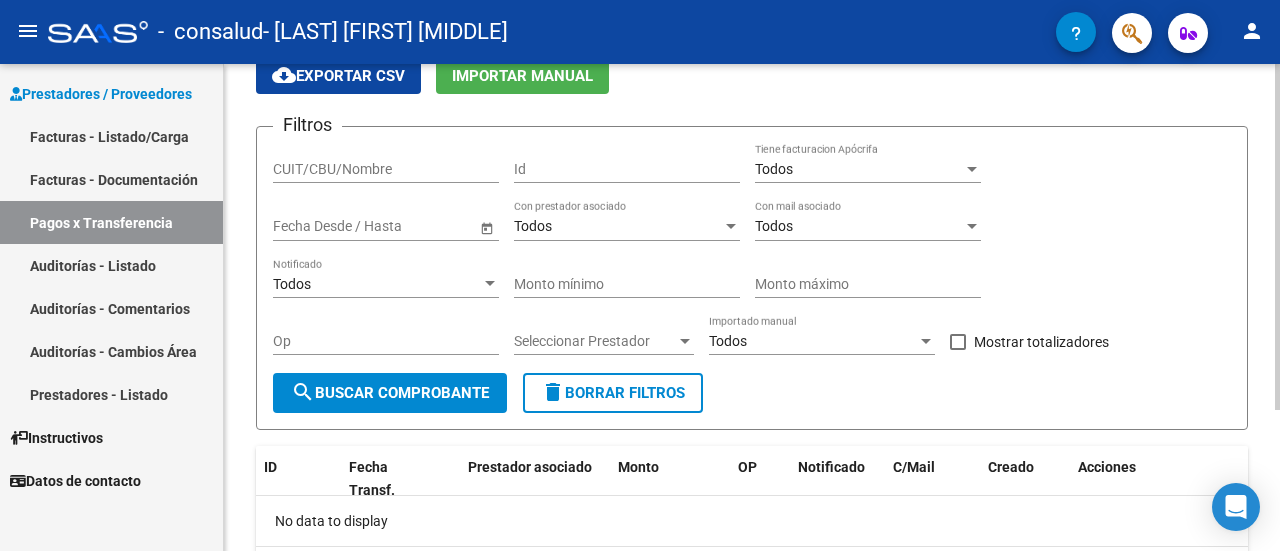 scroll, scrollTop: 82, scrollLeft: 0, axis: vertical 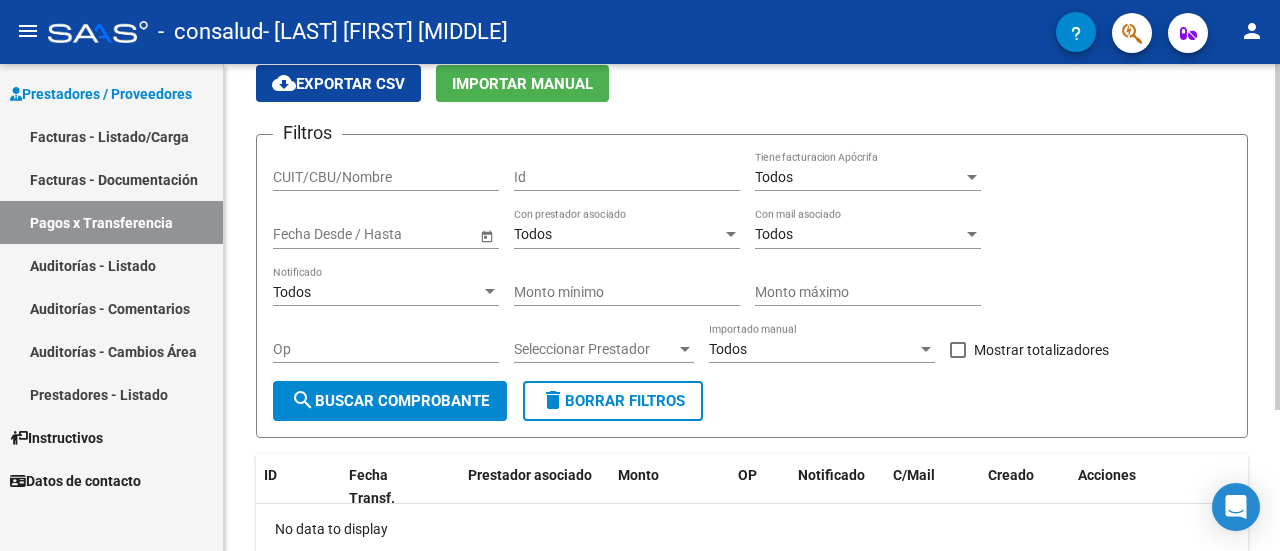 click on "PRESTADORES -> Pagos por Transferencia (alt+p) cloud_download  Exportar CSV   Importar Manual Filtros CUIT/CBU/Nombre Id Todos Tiene facturacion Apócrifa Start date – End date Fecha Desde / Hasta Todos Con prestador asociado Todos Con mail asociado Todos Notificado Monto mínimo Monto máximo Op Seleccionar Prestador Seleccionar Prestador Todos Importado manual    Mostrar totalizadores  search  Buscar Comprobante  delete  Borrar Filtros  ID Fecha Transf. Prestador asociado Monto OP Notificado C/Mail Creado Acciones No data to display  0 total   1" 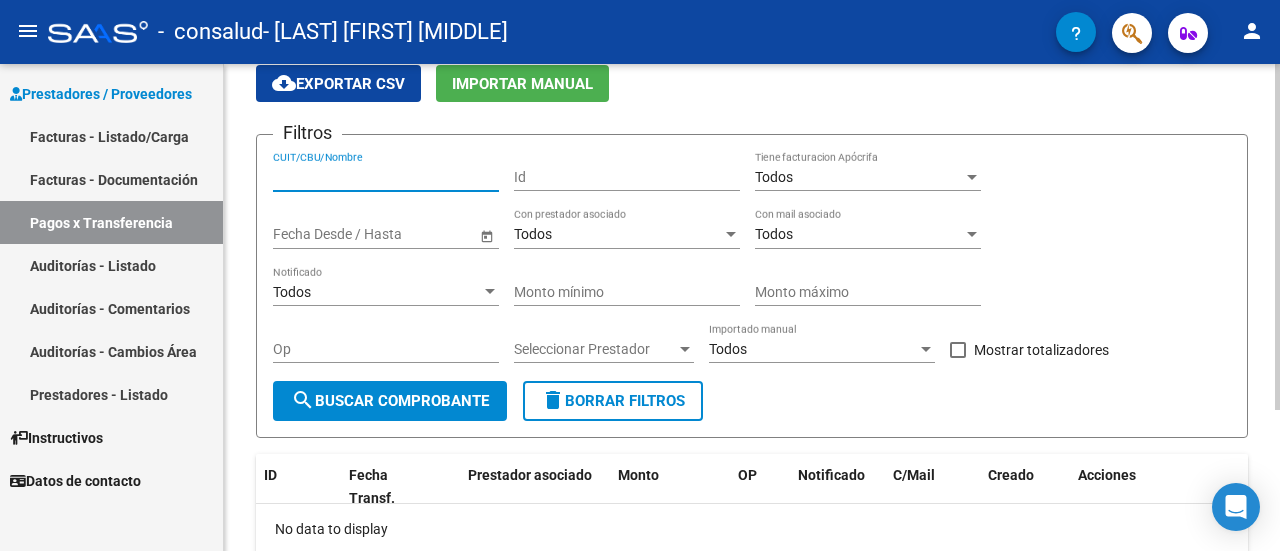 click on "CUIT/CBU/Nombre" at bounding box center (386, 177) 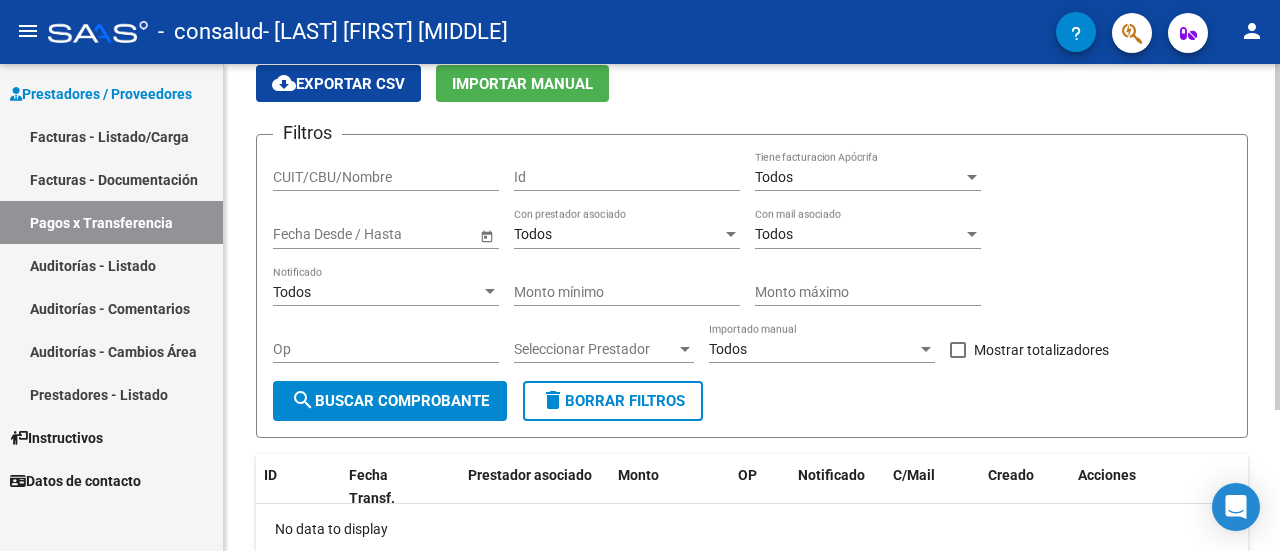 click on "Todos Tiene facturacion Apócrifa" 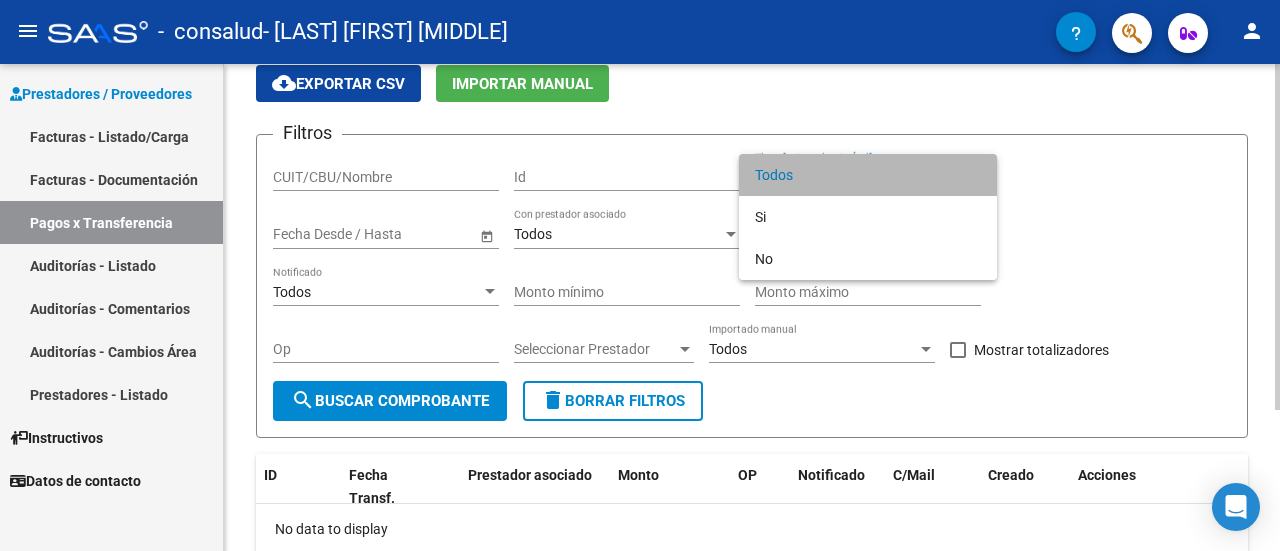 click on "Todos" at bounding box center [868, 175] 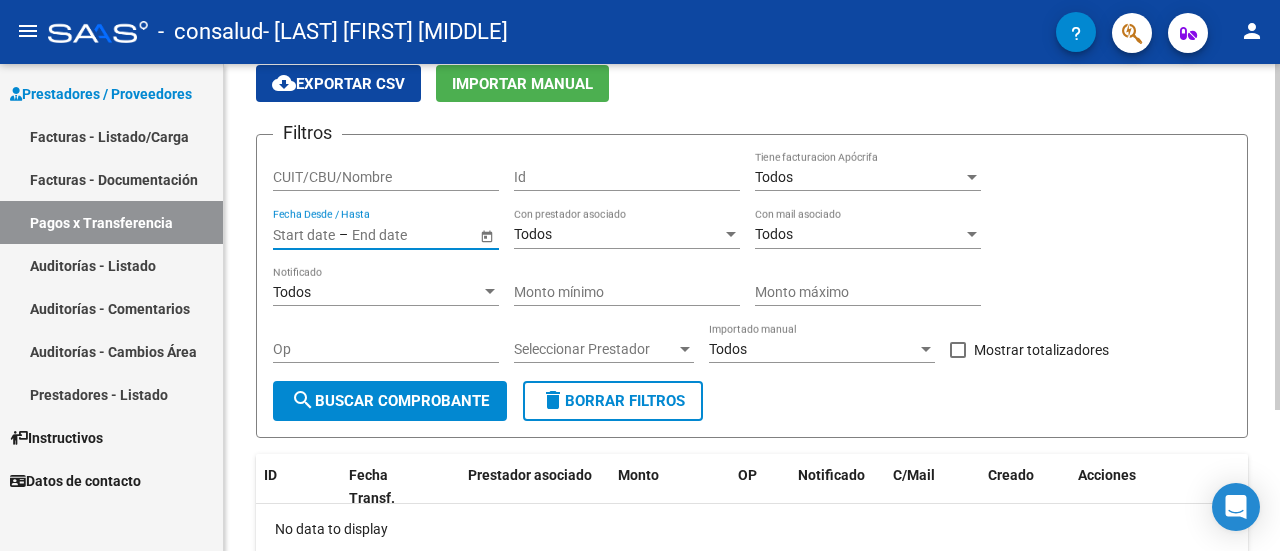 click at bounding box center [401, 234] 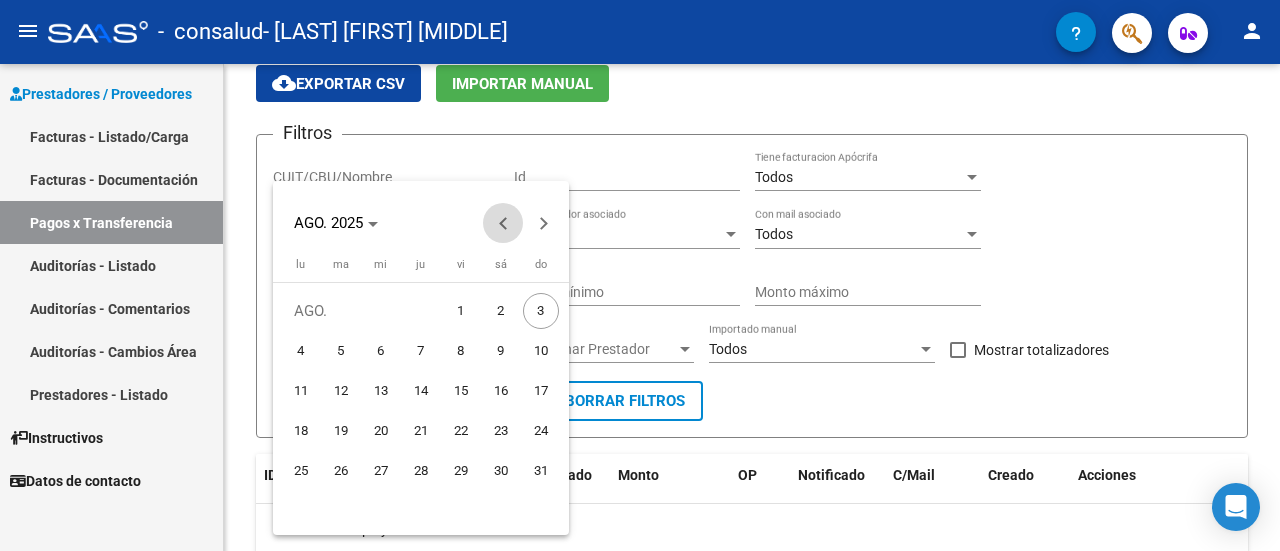 click at bounding box center (503, 223) 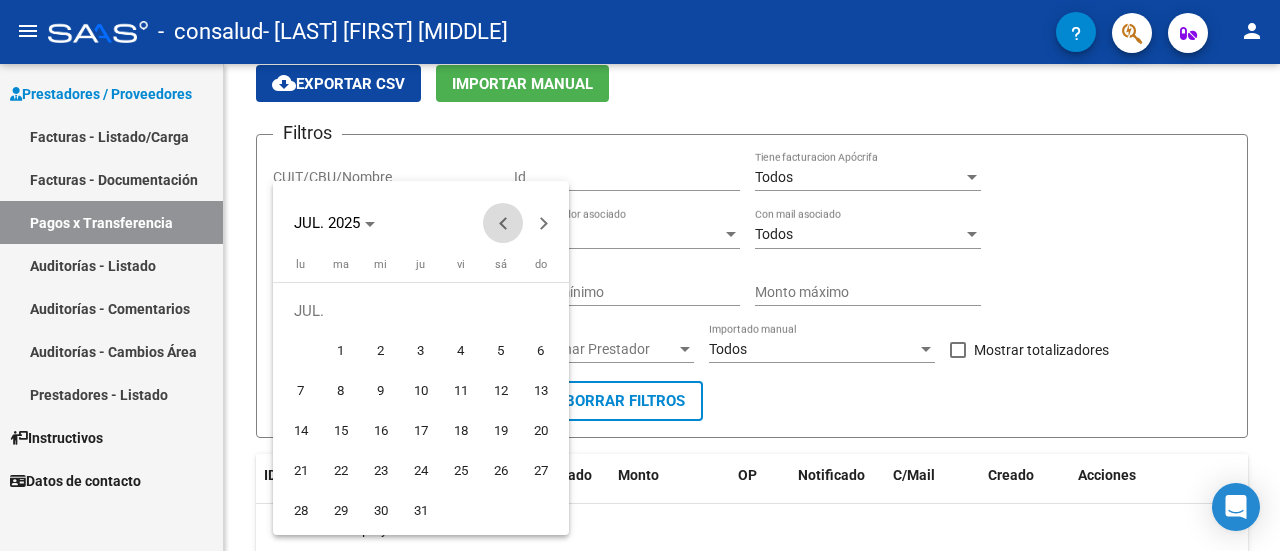 click at bounding box center (503, 223) 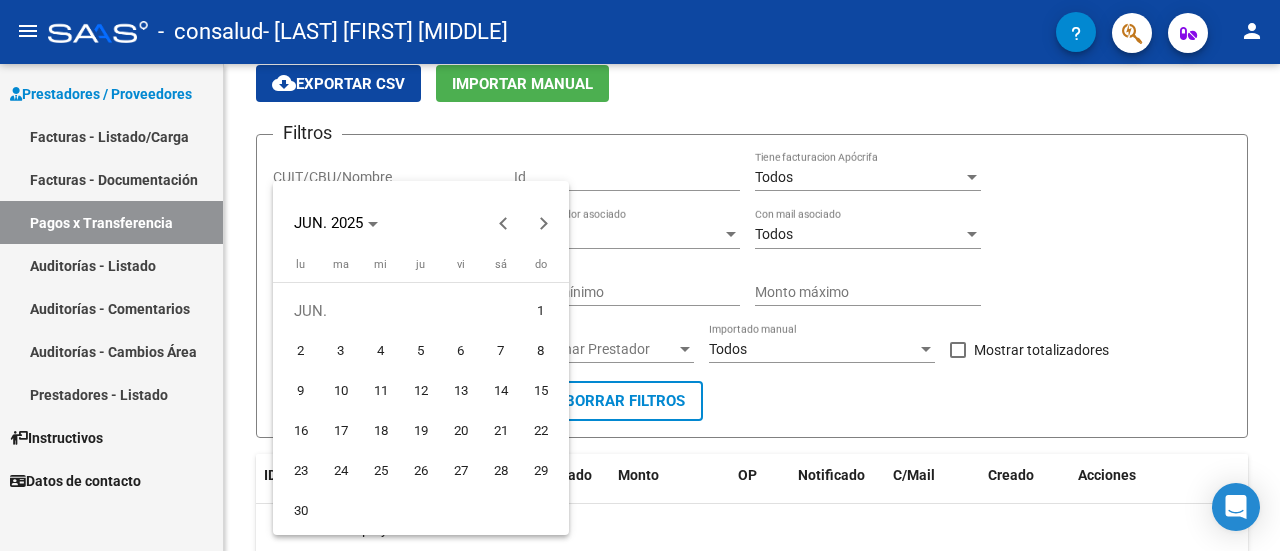 click on "1" at bounding box center (541, 311) 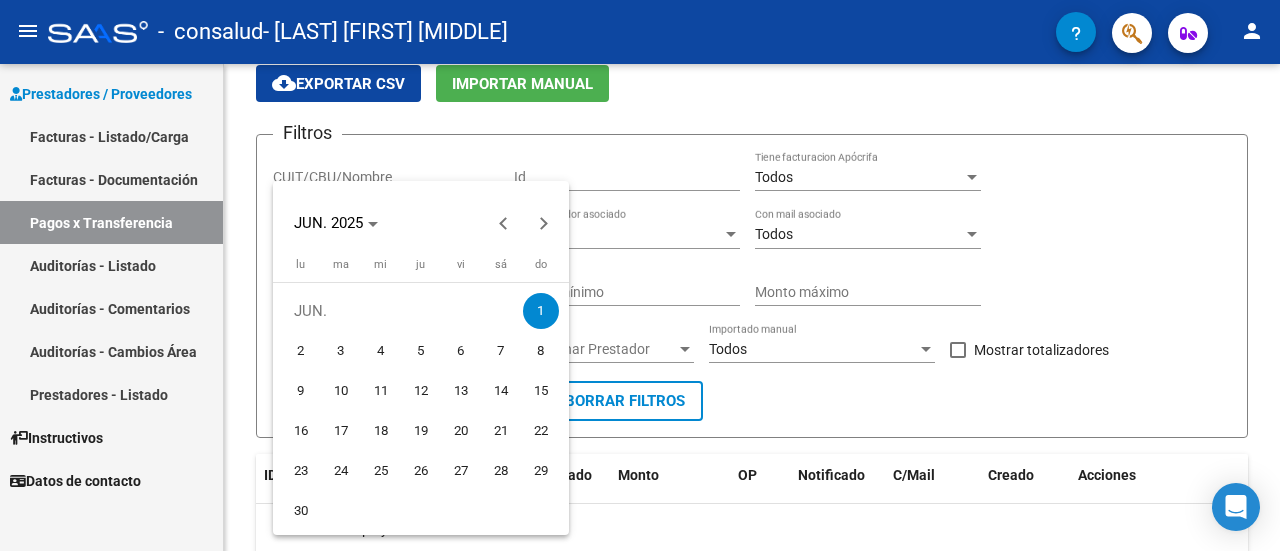 click at bounding box center (640, 275) 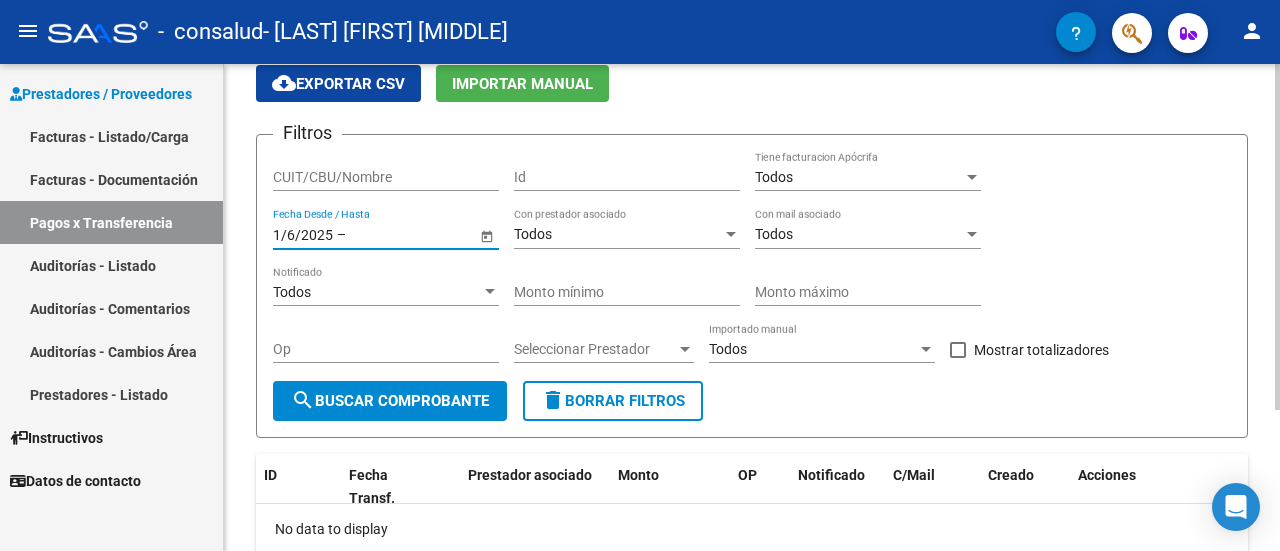 click on "search  Buscar Comprobante" 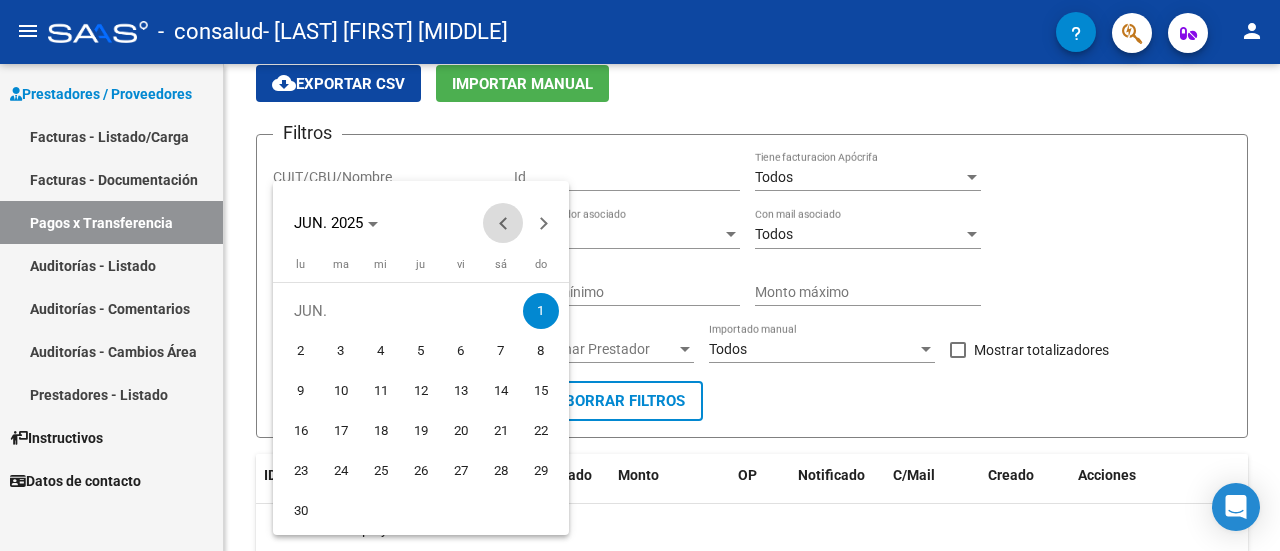 click at bounding box center (503, 223) 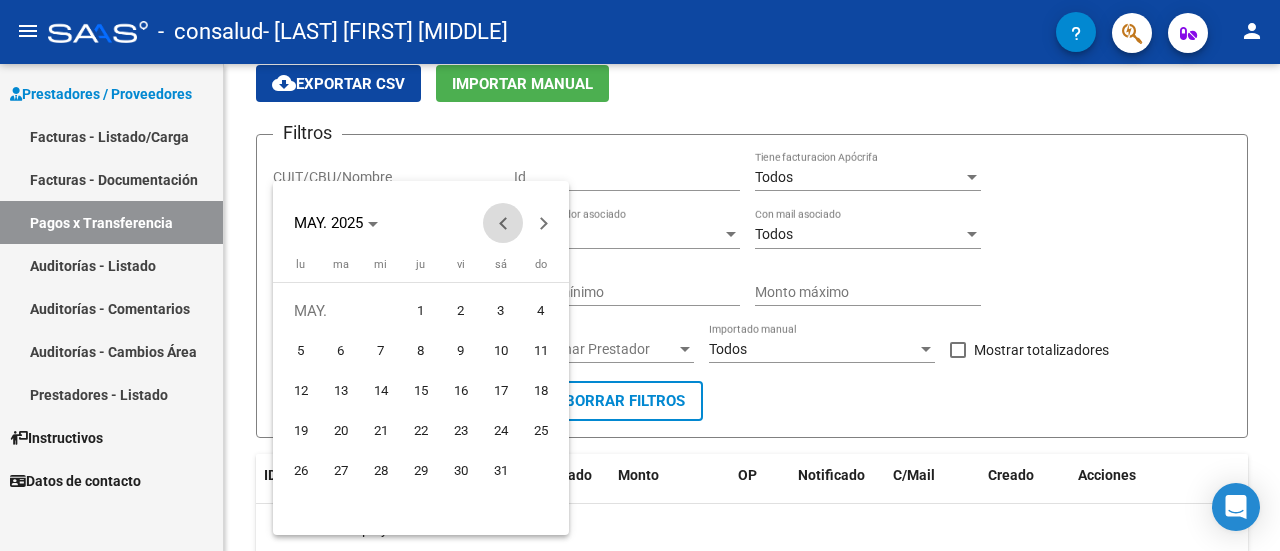 click at bounding box center (503, 223) 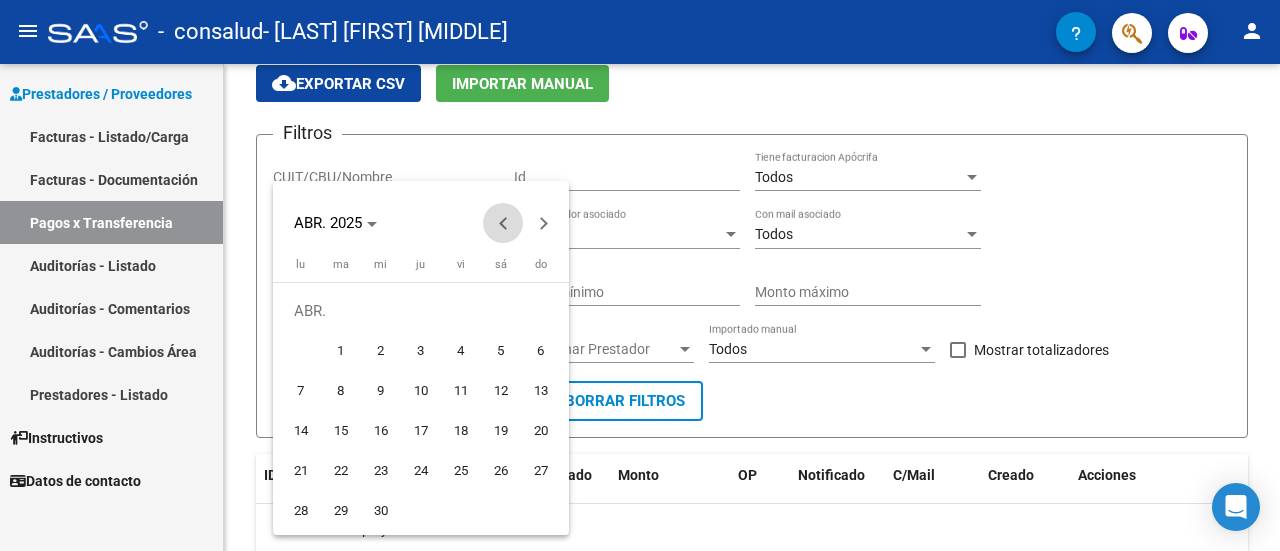 click at bounding box center [503, 223] 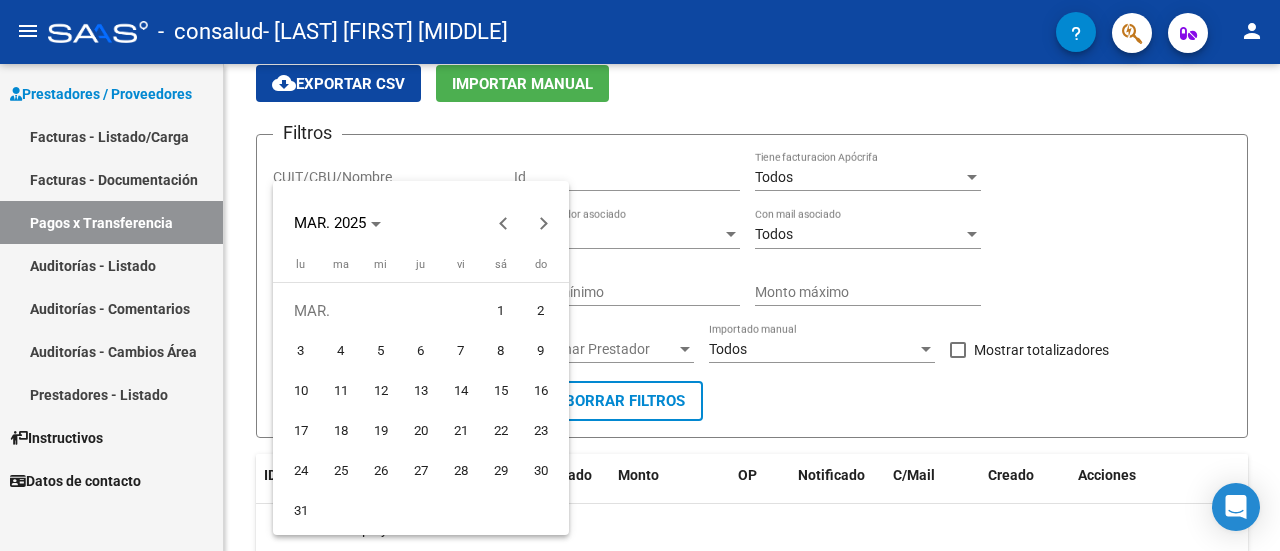 click on "1" at bounding box center (501, 311) 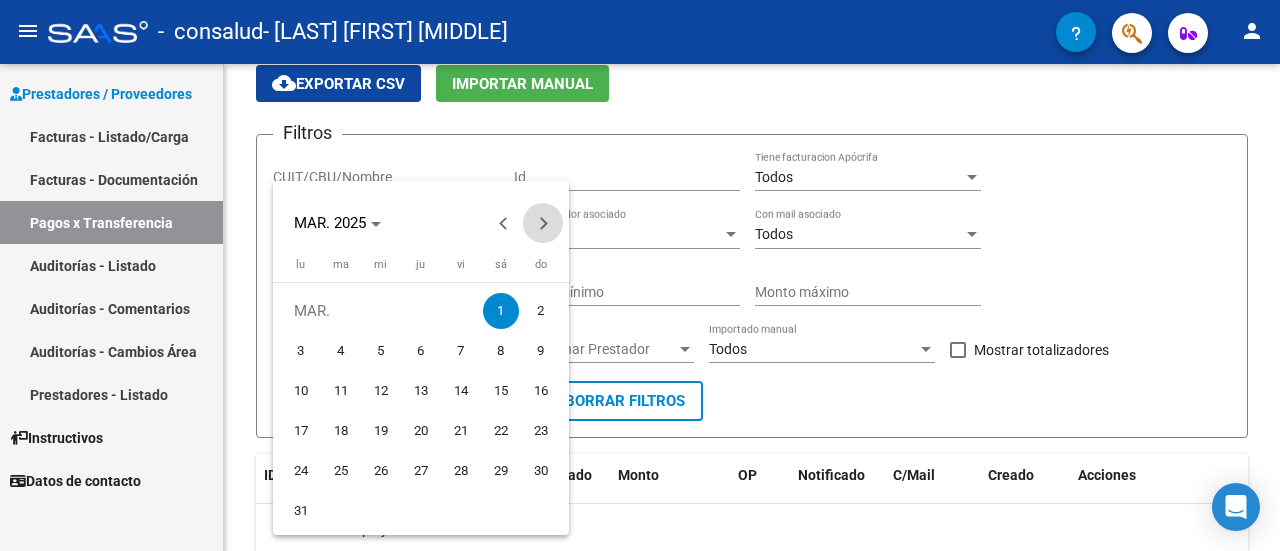 click at bounding box center (543, 223) 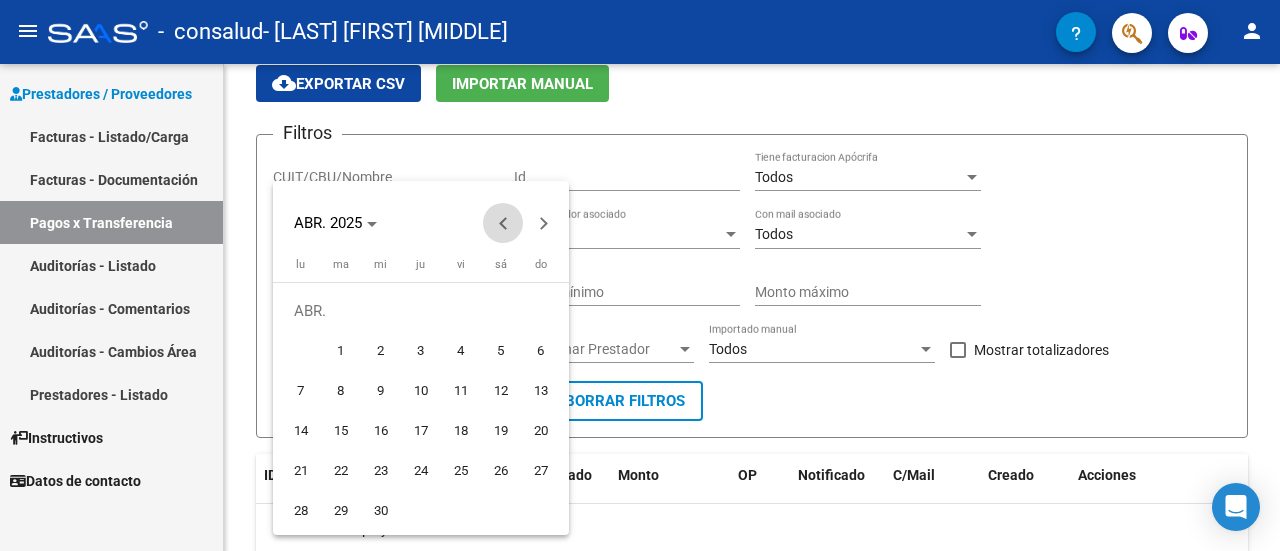drag, startPoint x: 537, startPoint y: 232, endPoint x: 521, endPoint y: 223, distance: 18.35756 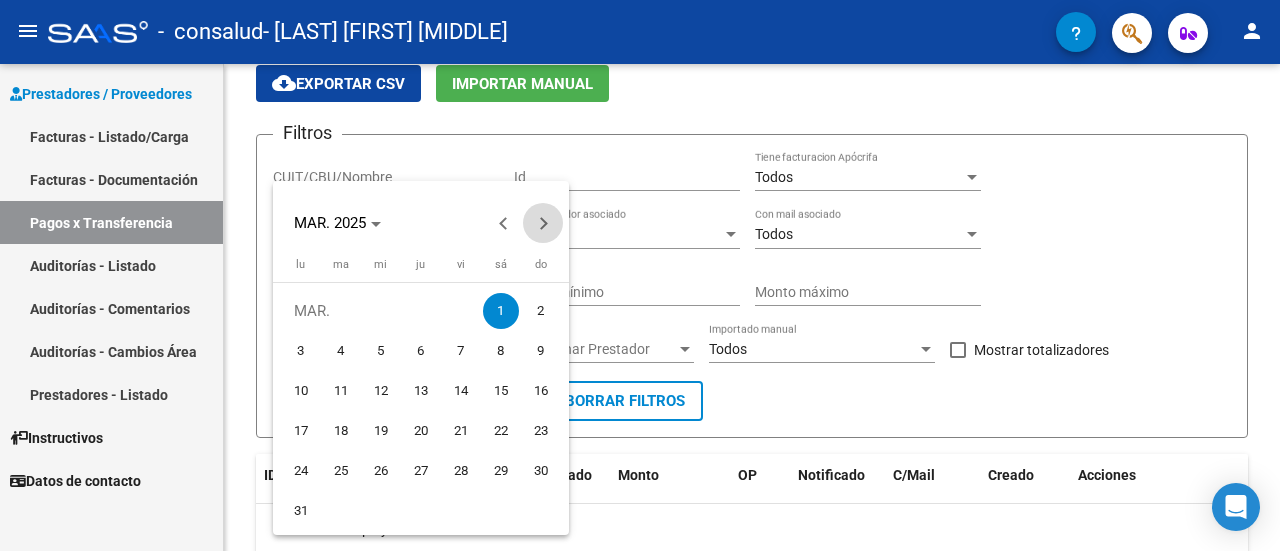click at bounding box center (543, 223) 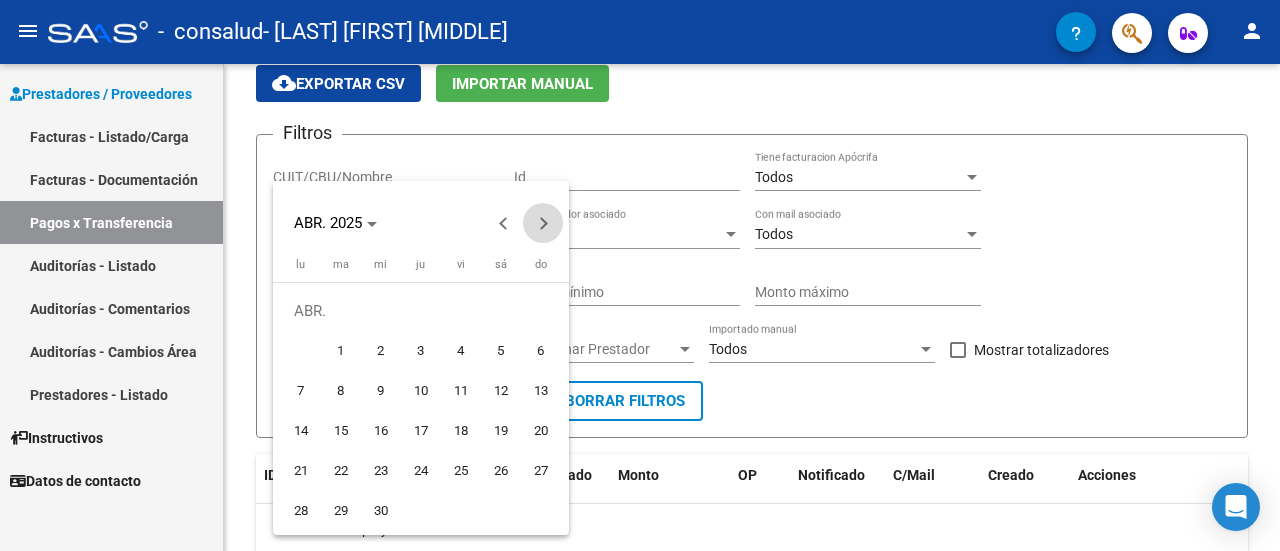 click at bounding box center (543, 223) 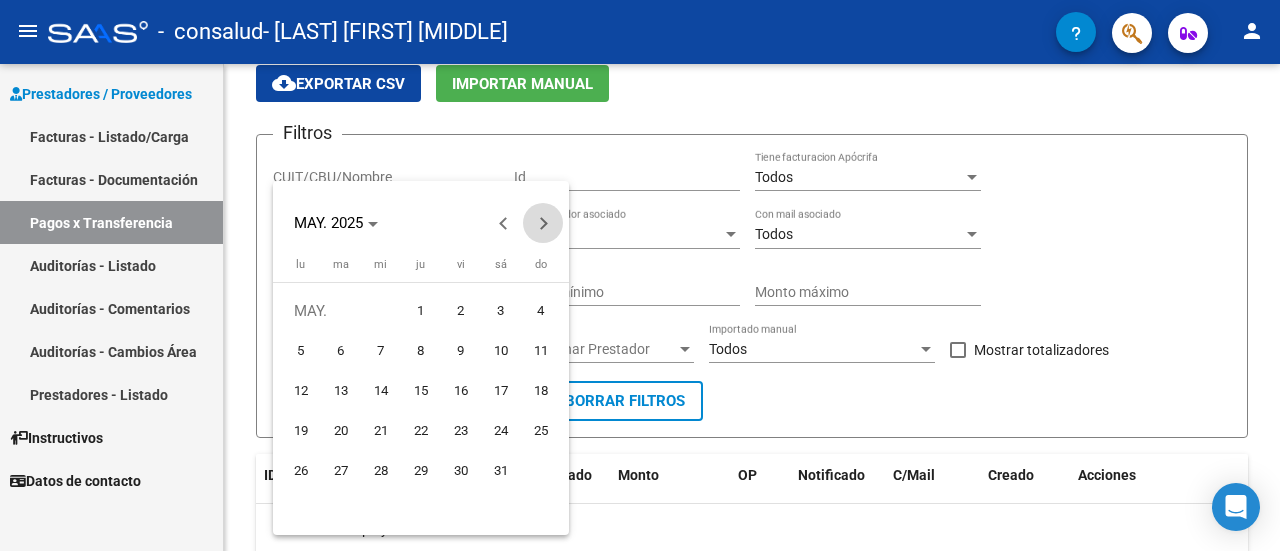 click at bounding box center [543, 223] 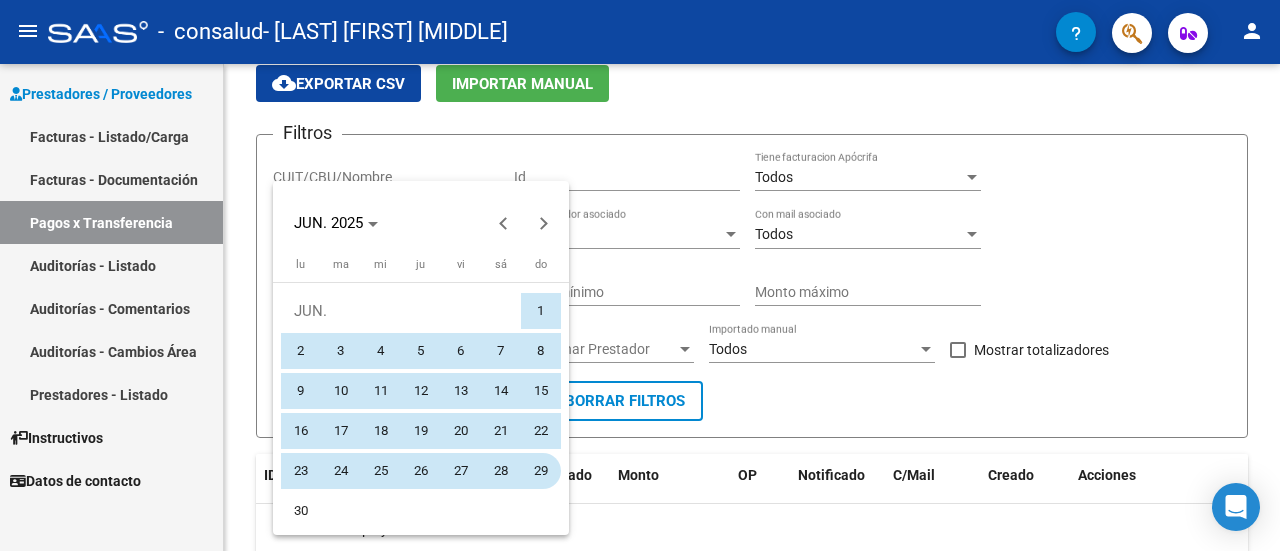 click on "29" at bounding box center (541, 471) 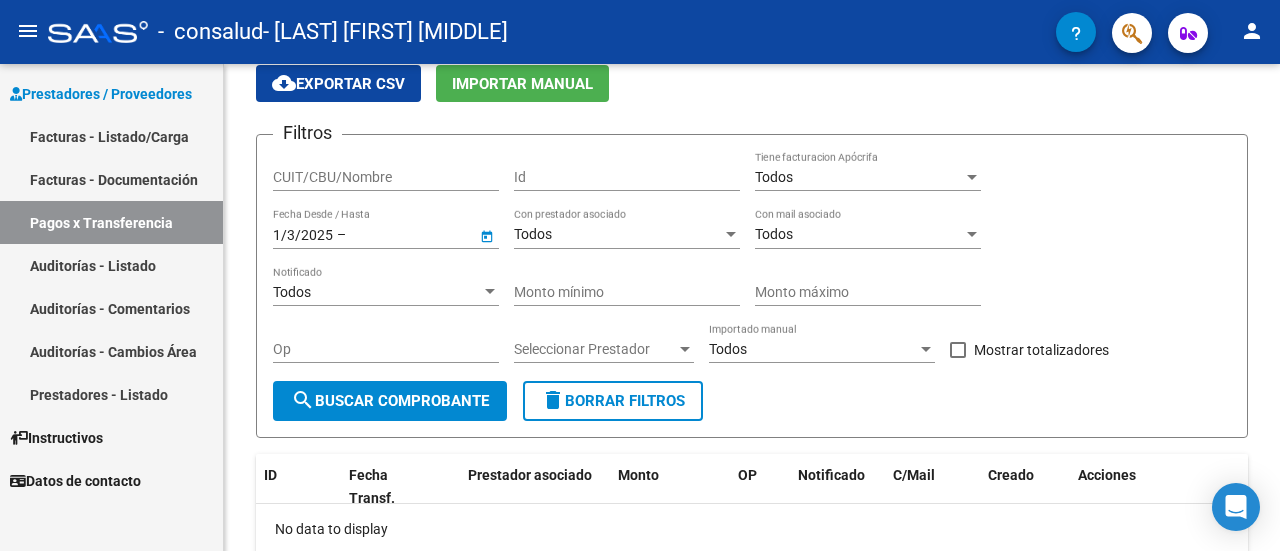 type on "29/6/2025" 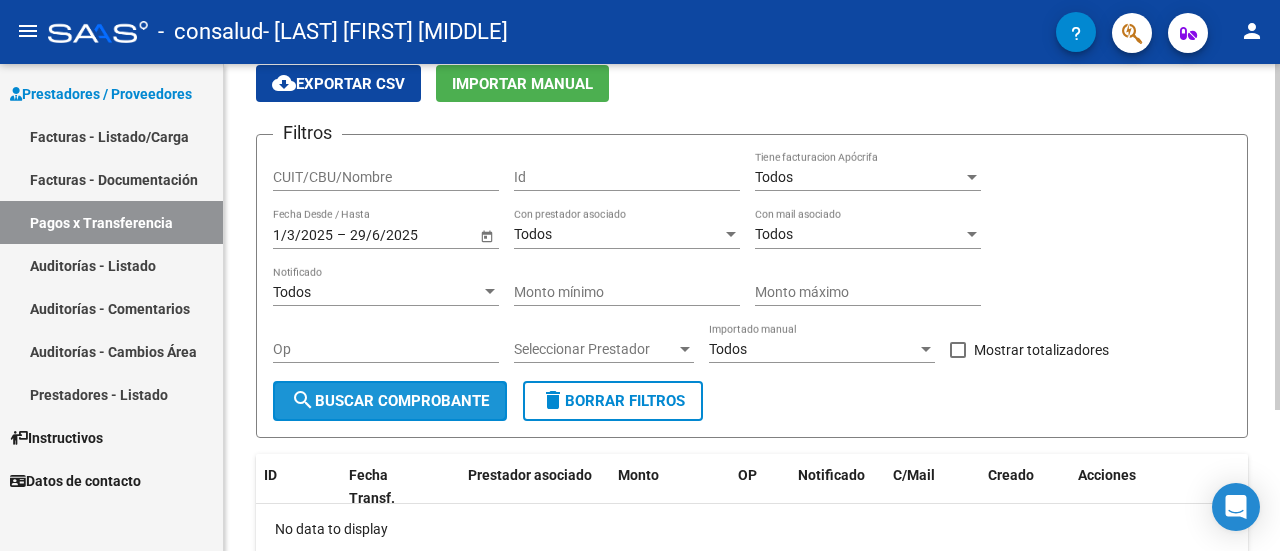 click on "search  Buscar Comprobante" 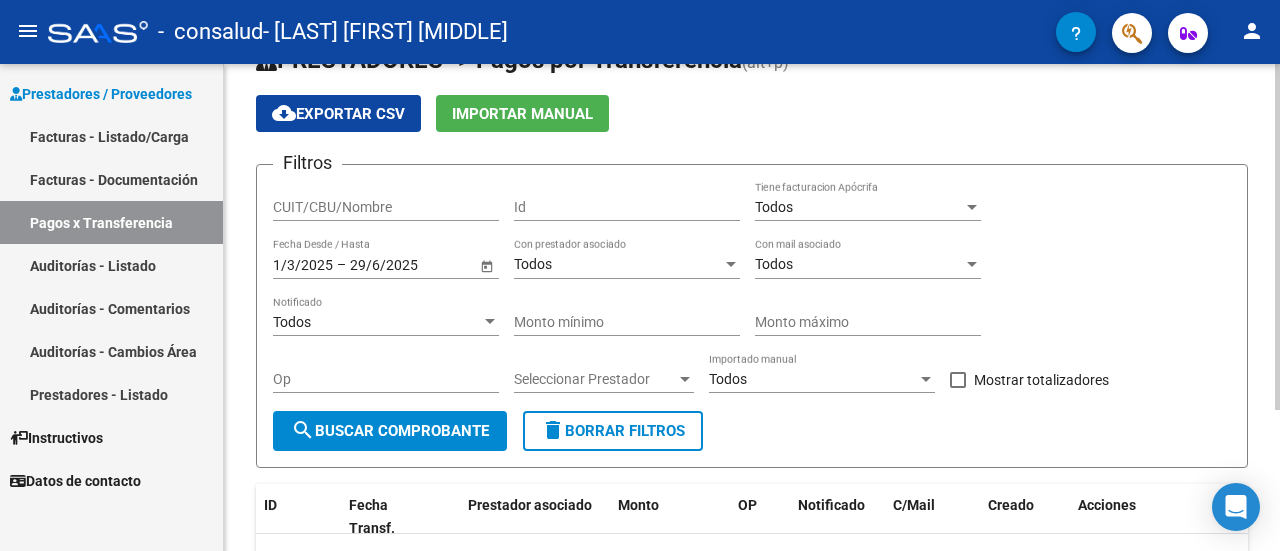 scroll, scrollTop: 0, scrollLeft: 0, axis: both 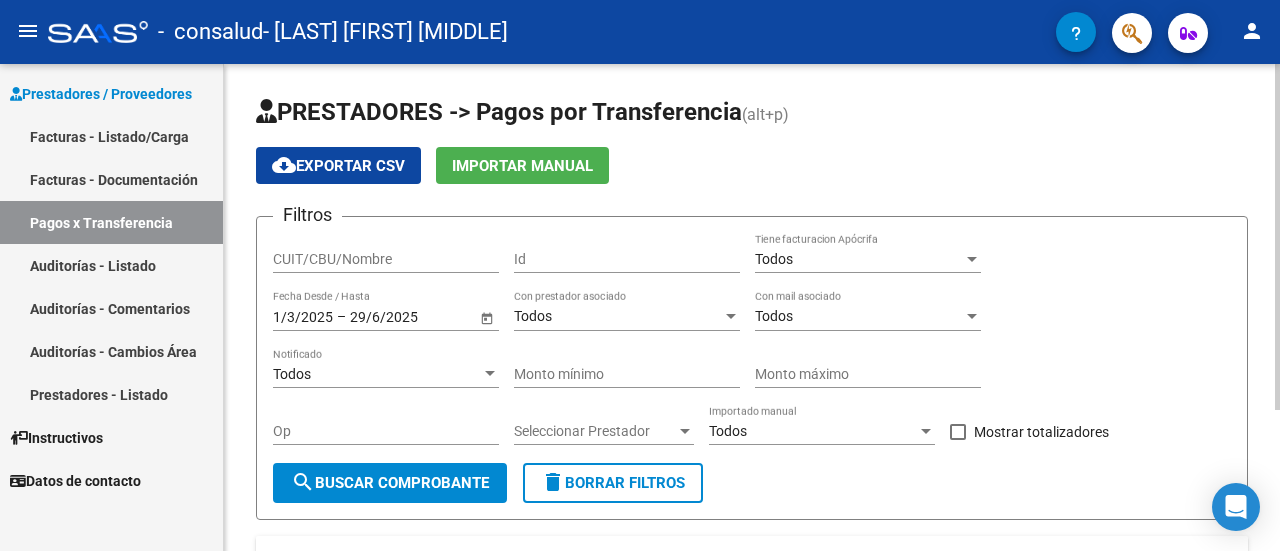 click on "PRESTADORES -> Pagos por Transferencia (alt+p) cloud_download  Exportar CSV   Importar Manual Filtros CUIT/CBU/Nombre Id Todos Tiene facturacion Apócrifa 1/3/2025 1/3/2025 – 29/6/2025 29/6/2025 Fecha Desde / Hasta Todos Con prestador asociado Todos Con mail asociado Todos Notificado Monto mínimo Monto máximo Op Seleccionar Prestador Seleccionar Prestador Todos Importado manual    Mostrar totalizadores  search  Buscar Comprobante  delete  Borrar Filtros  ID Fecha Transf. Prestador asociado Monto OP Notificado C/Mail Creado Acciones No data to display  0 total   1" 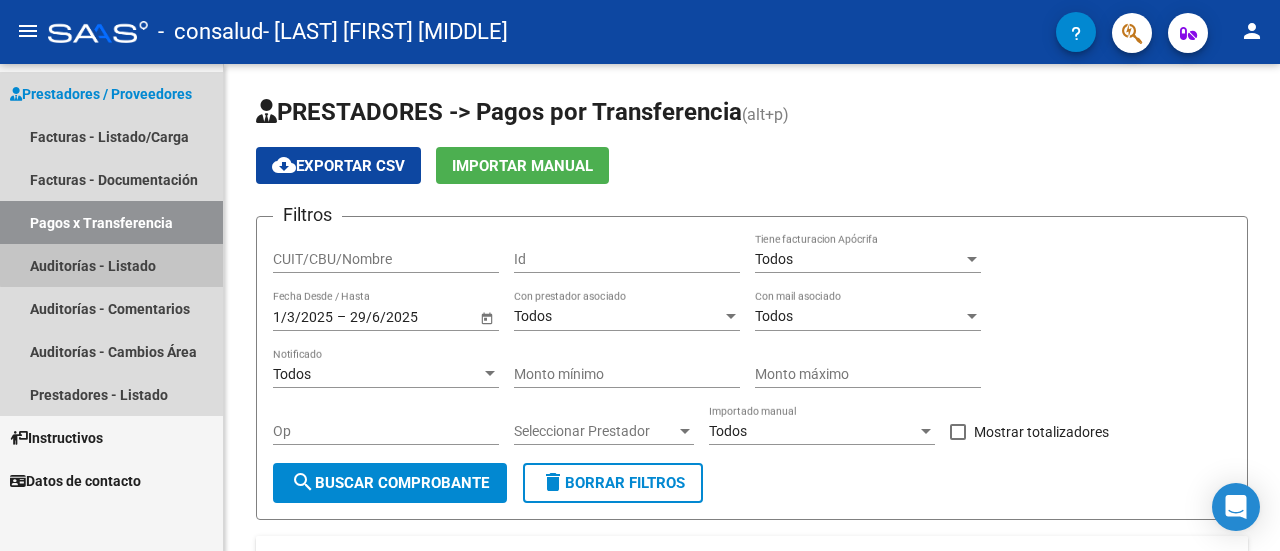 click on "Auditorías - Listado" at bounding box center [111, 265] 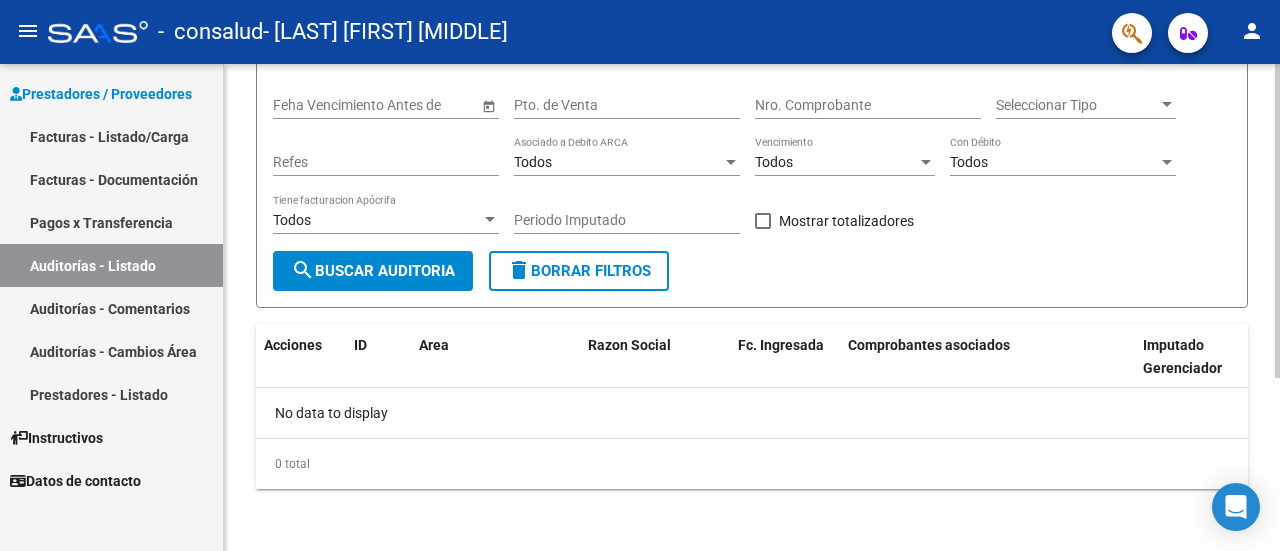 scroll, scrollTop: 15, scrollLeft: 0, axis: vertical 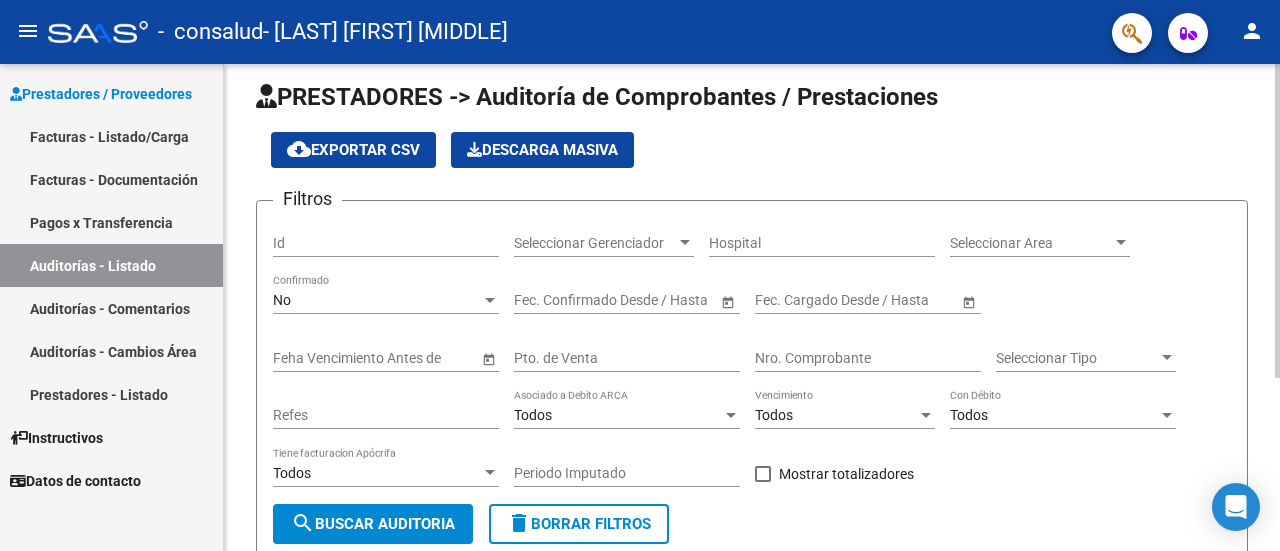 click on "PRESTADORES -> Auditoría de Comprobantes / Prestaciones cloud_download  Exportar CSV   Descarga Masiva
Filtros Id Seleccionar Gerenciador Seleccionar Gerenciador Hospital Seleccionar Area Seleccionar Area No Confirmado Start date – End date Fec. Confirmado Desde / Hasta Start date – End date Fec. Cargado Desde / Hasta Feha Vencimiento Antes de Pto. de Venta Nro. Comprobante Seleccionar Tipo Seleccionar Tipo Refes Todos Asociado a Debito ARCA Todos Vencimiento Todos Con Débito Todos Tiene facturacion Apócrifa Periodo Imputado    Mostrar totalizadores search  Buscar Auditoria  delete  Borrar Filtros  Acciones ID Area Razon Social Fc. Ingresada Comprobantes asociados Imputado Gerenciador Importe Aprobado Importe Debitado Importe Comprobantes Vencimiento FC Creado Usuario Confirmado Por Comentario Vencimiento Auditoría Auditoría externa creada Período Imputado Fecha Debitado x ARCA Monto Debitado x ARCA No data to display  0 total   1" 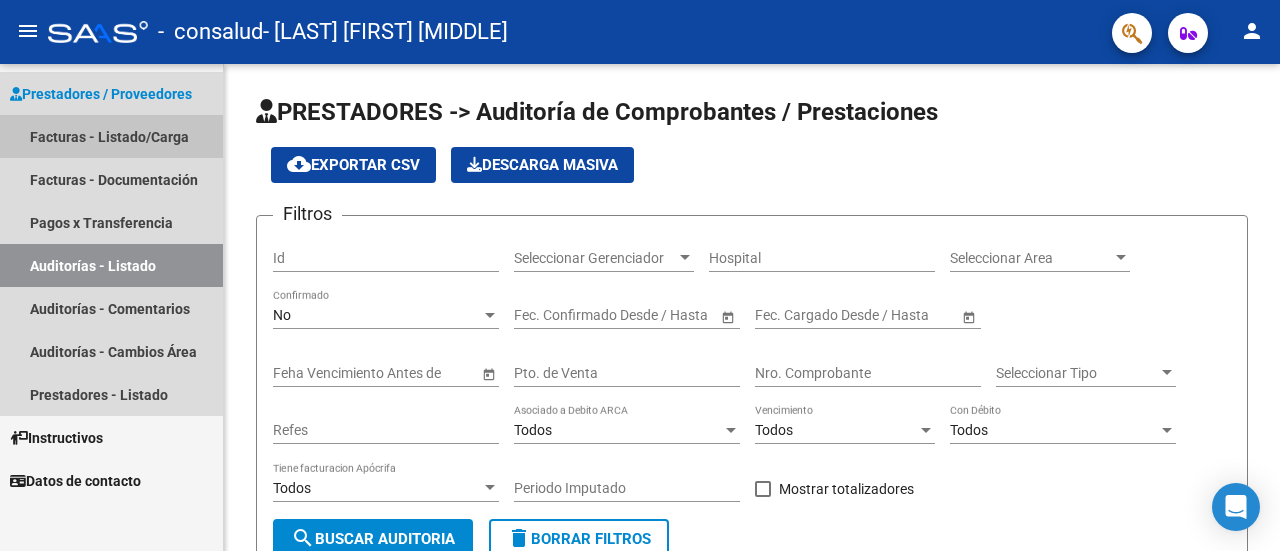 click on "Facturas - Listado/Carga" at bounding box center (111, 136) 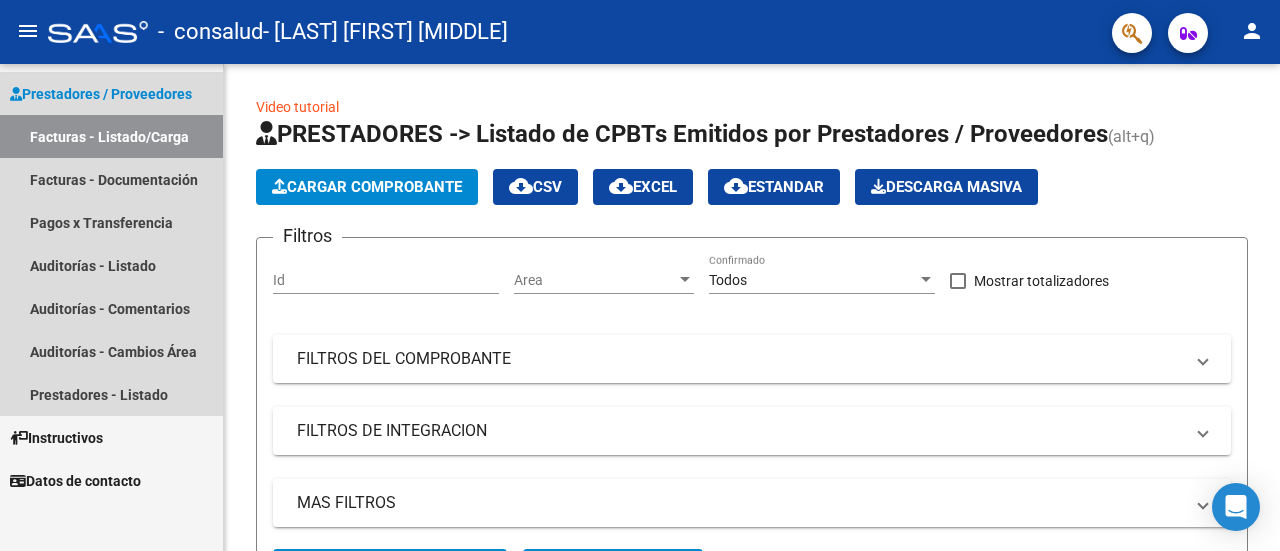 click on "Prestadores / Proveedores" at bounding box center (101, 94) 